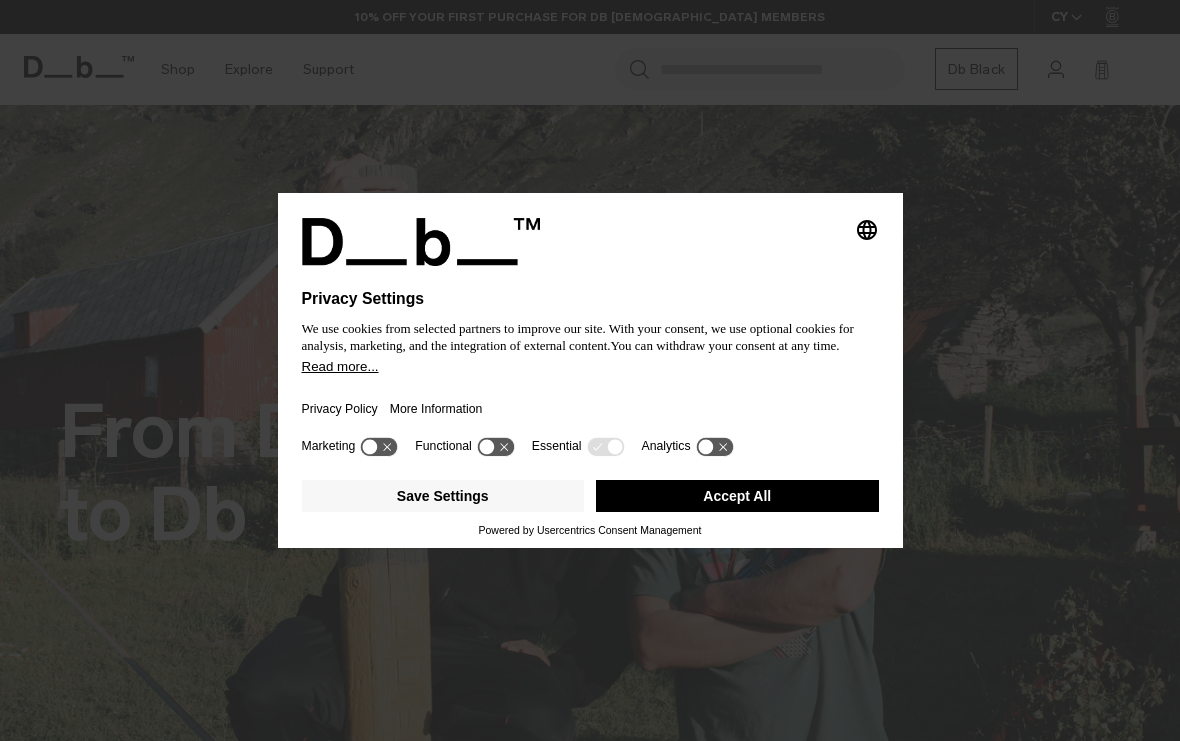 scroll, scrollTop: 0, scrollLeft: 0, axis: both 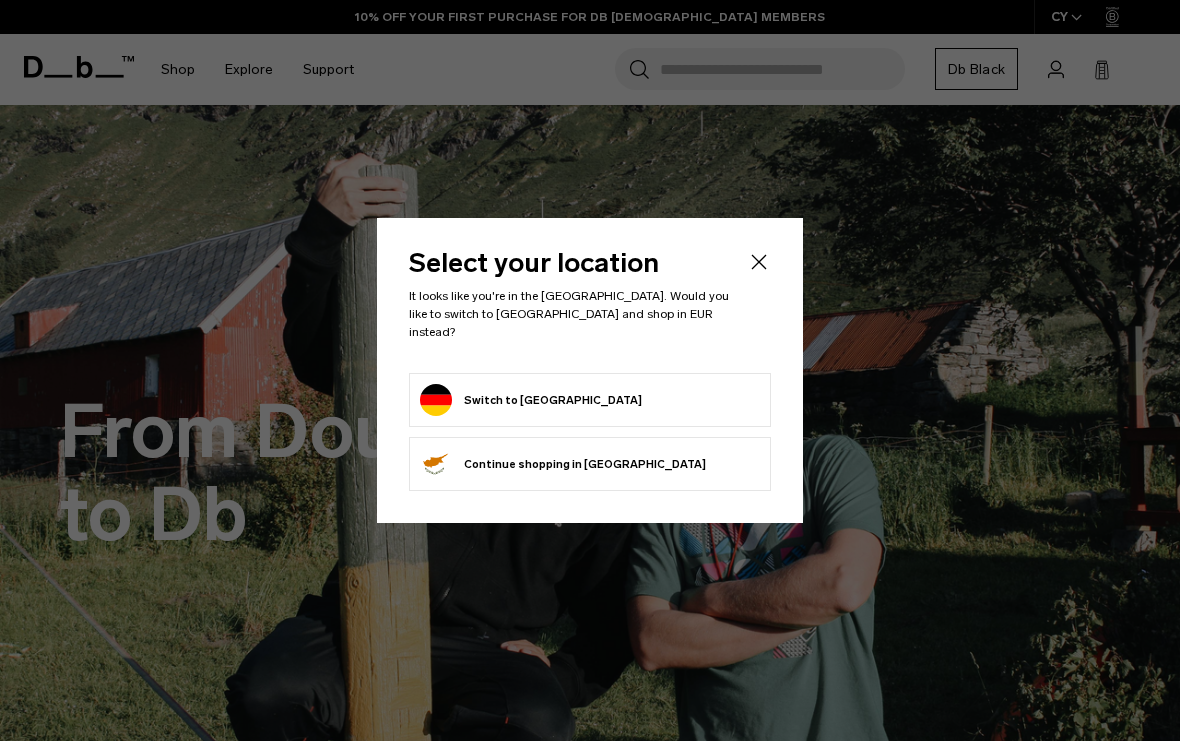 click on "Switch to Germany" at bounding box center (590, 400) 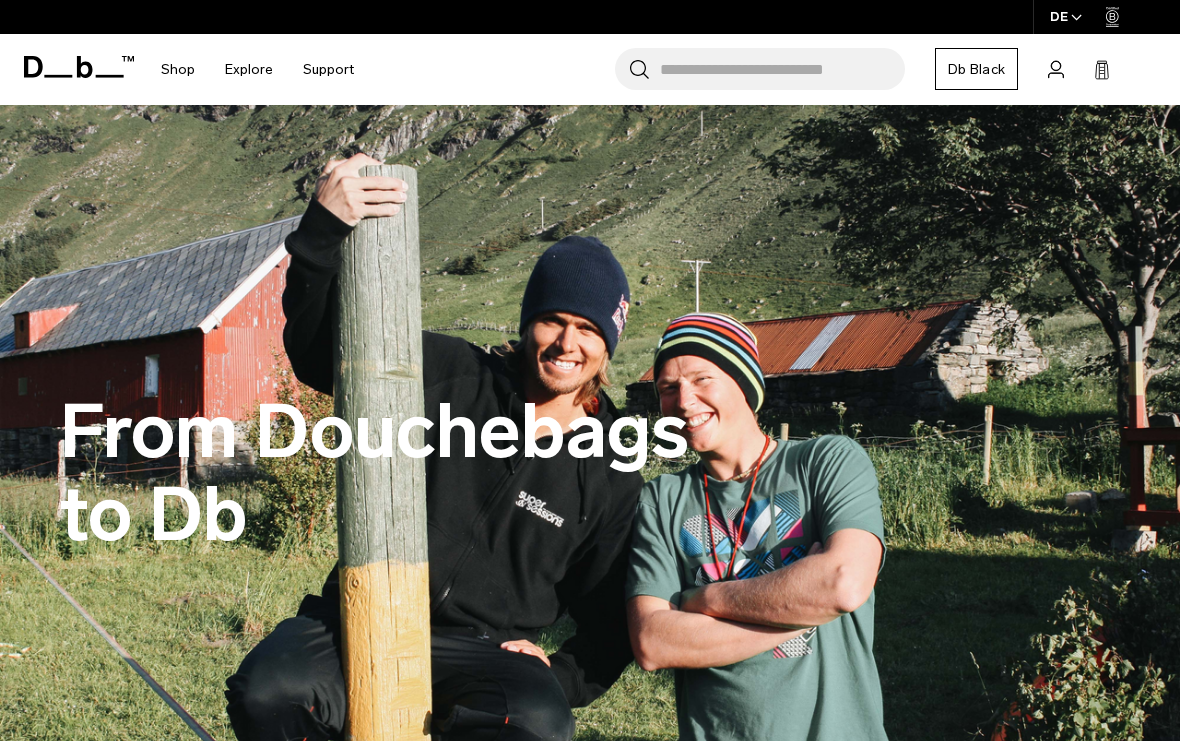 scroll, scrollTop: 0, scrollLeft: 0, axis: both 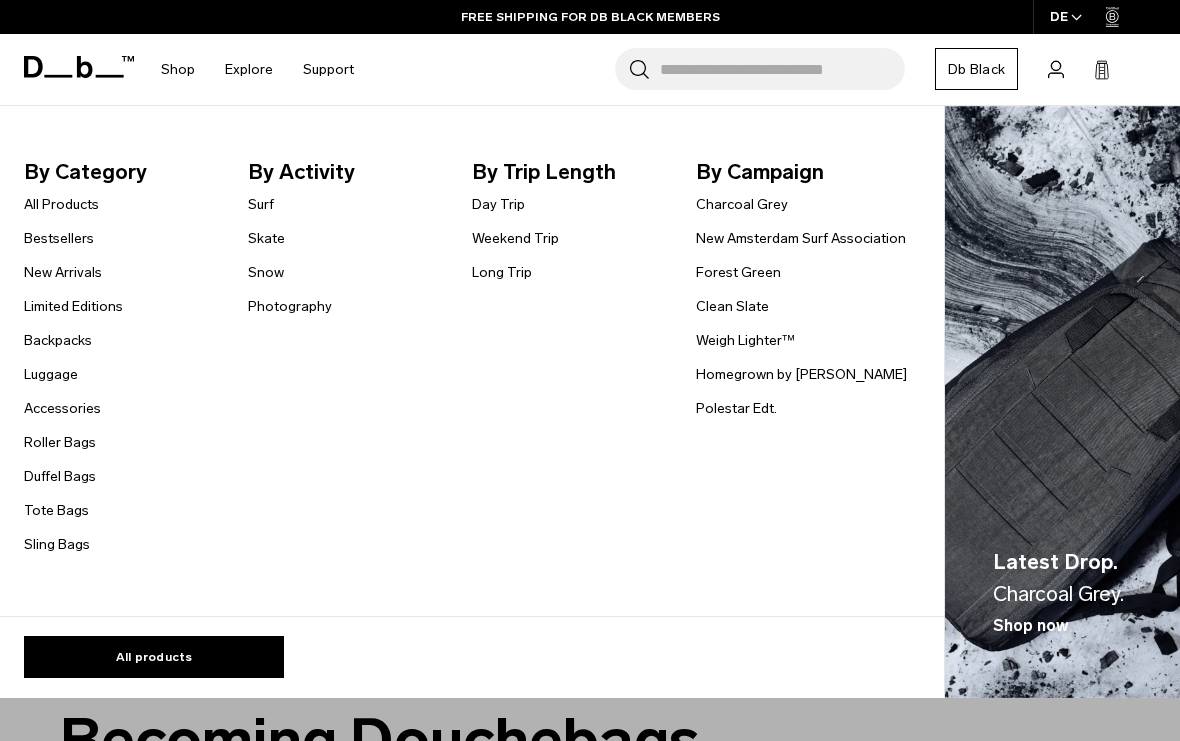 click on "All products" at bounding box center [154, 657] 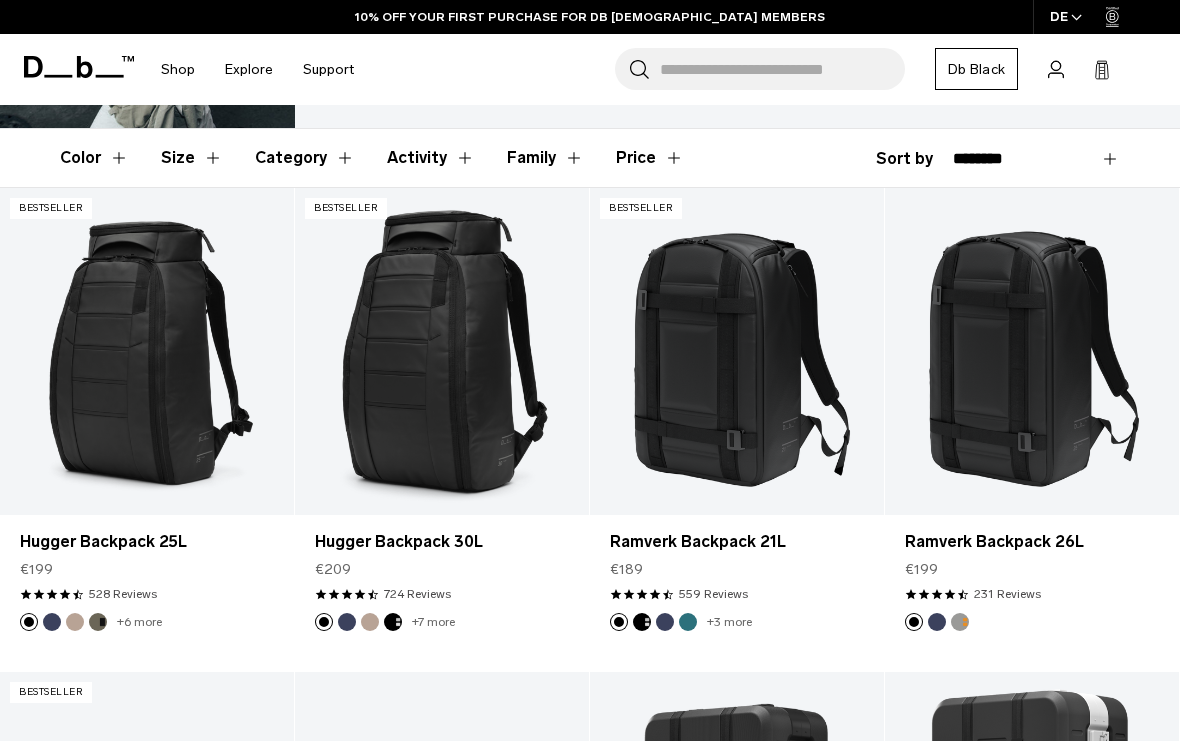 scroll, scrollTop: 281, scrollLeft: 0, axis: vertical 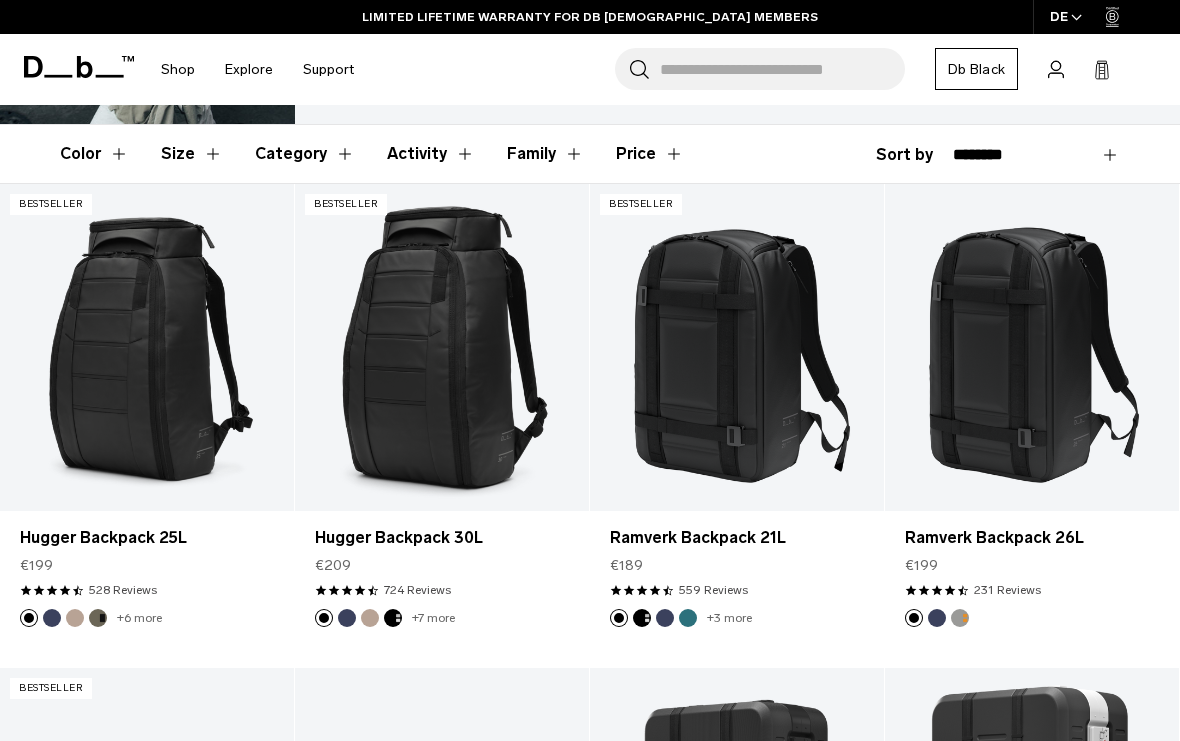 click on "Ramverk Backpack 21L" at bounding box center [737, 538] 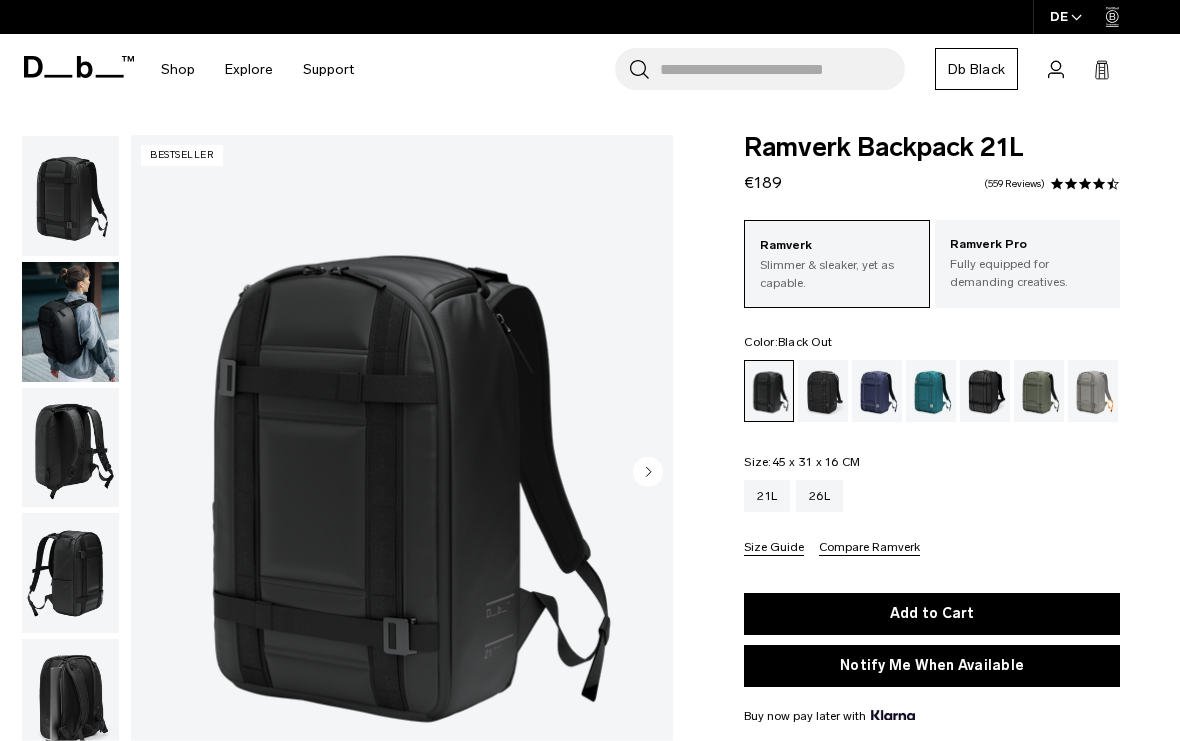 scroll, scrollTop: 0, scrollLeft: 0, axis: both 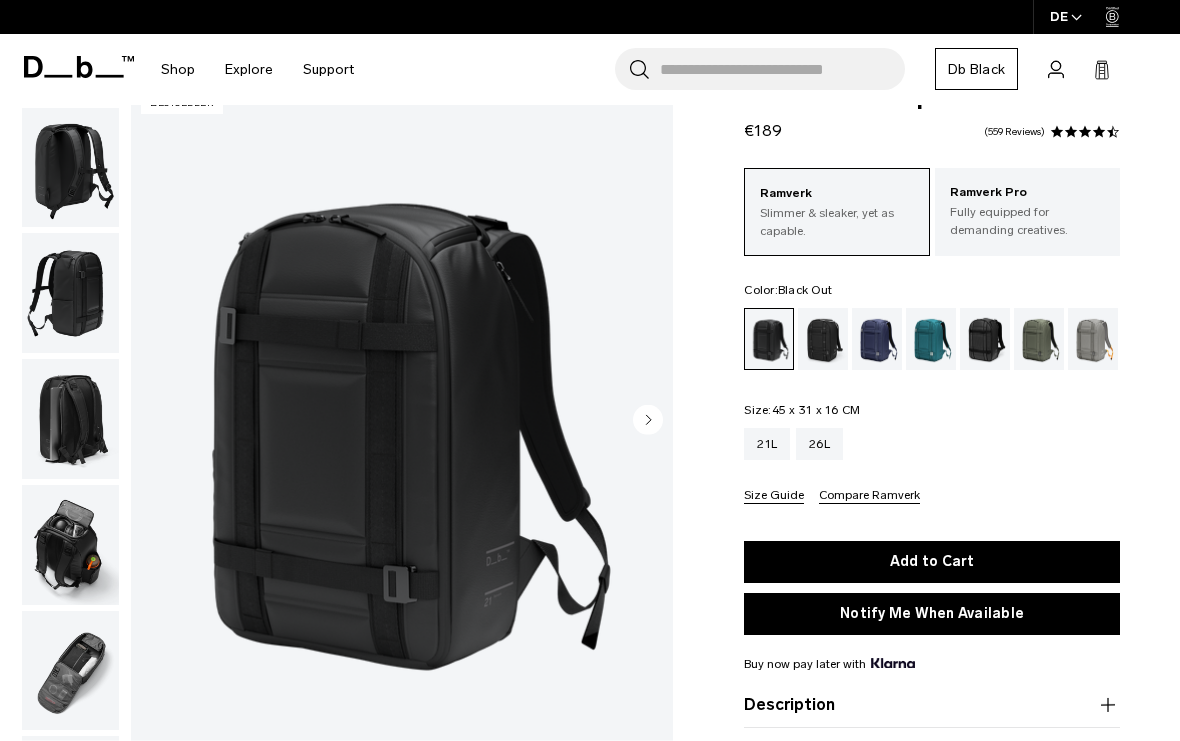 click at bounding box center [70, 545] 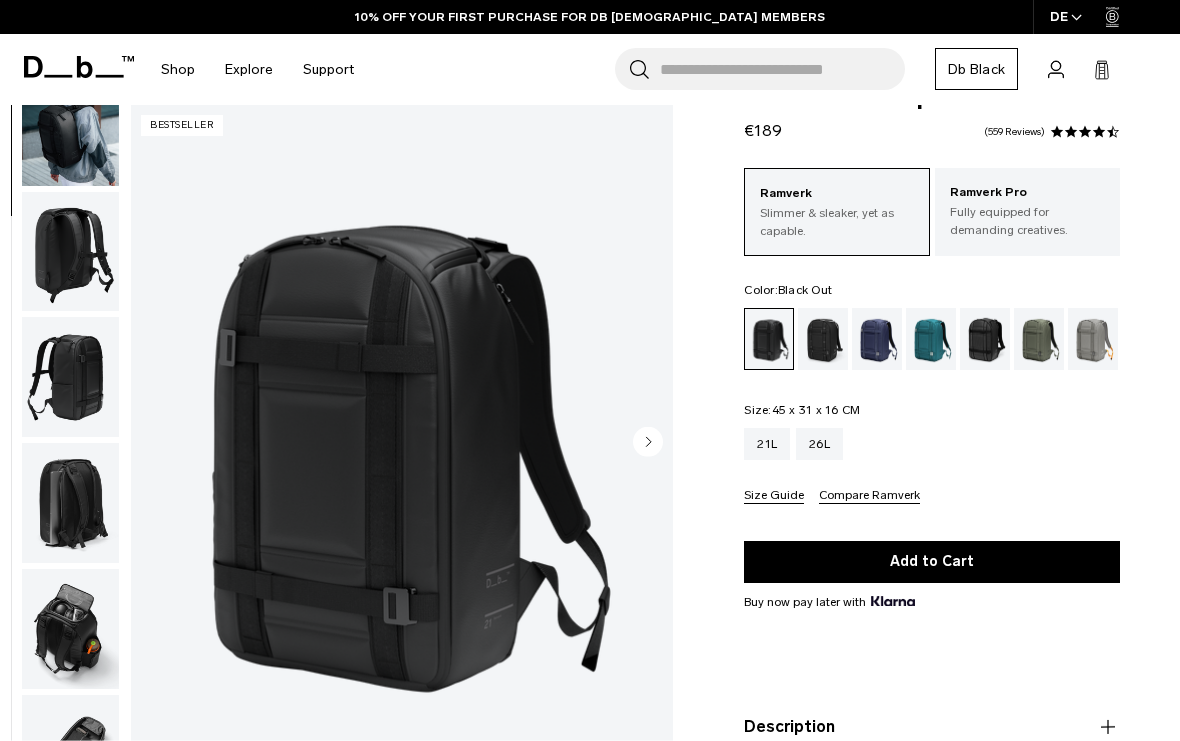 scroll, scrollTop: 166, scrollLeft: 0, axis: vertical 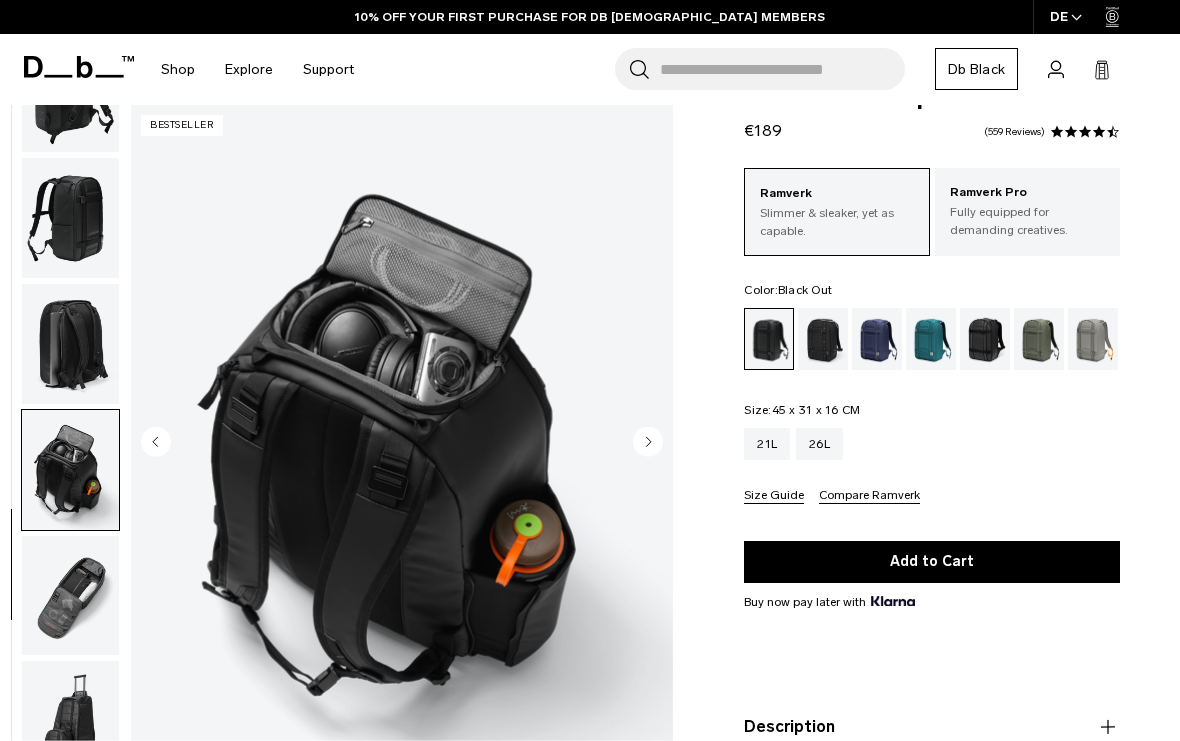 click at bounding box center [70, 596] 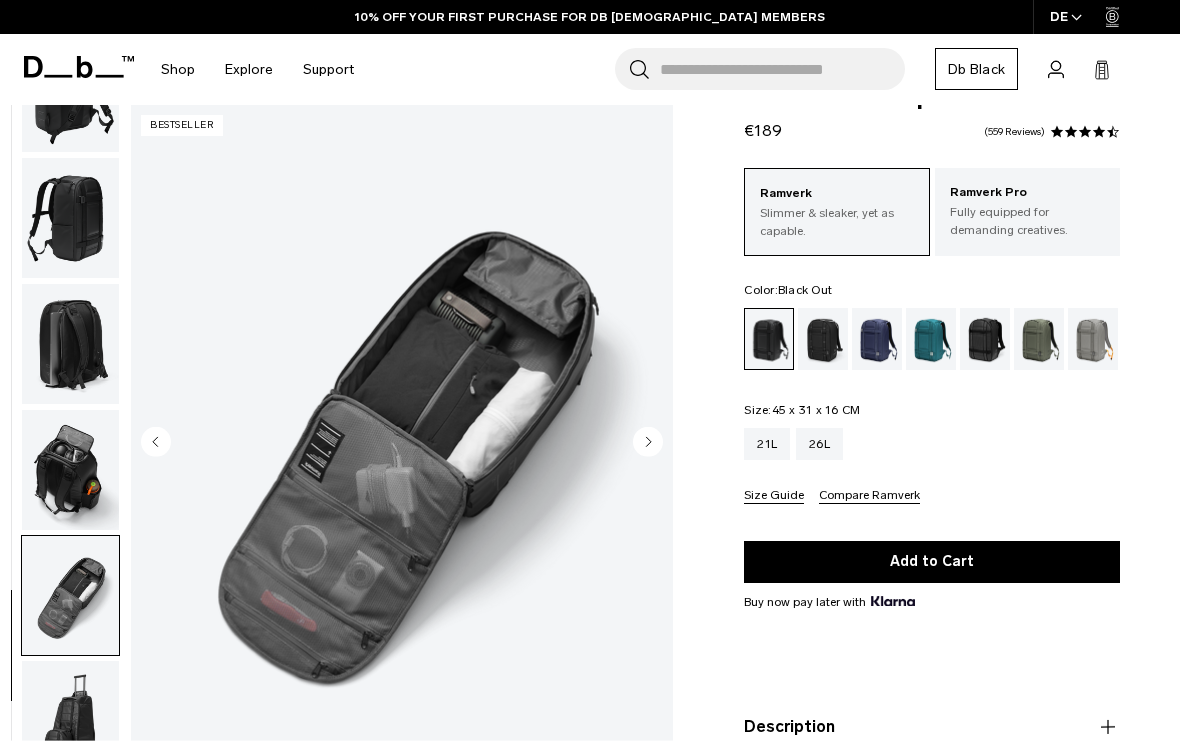 scroll, scrollTop: 337, scrollLeft: 0, axis: vertical 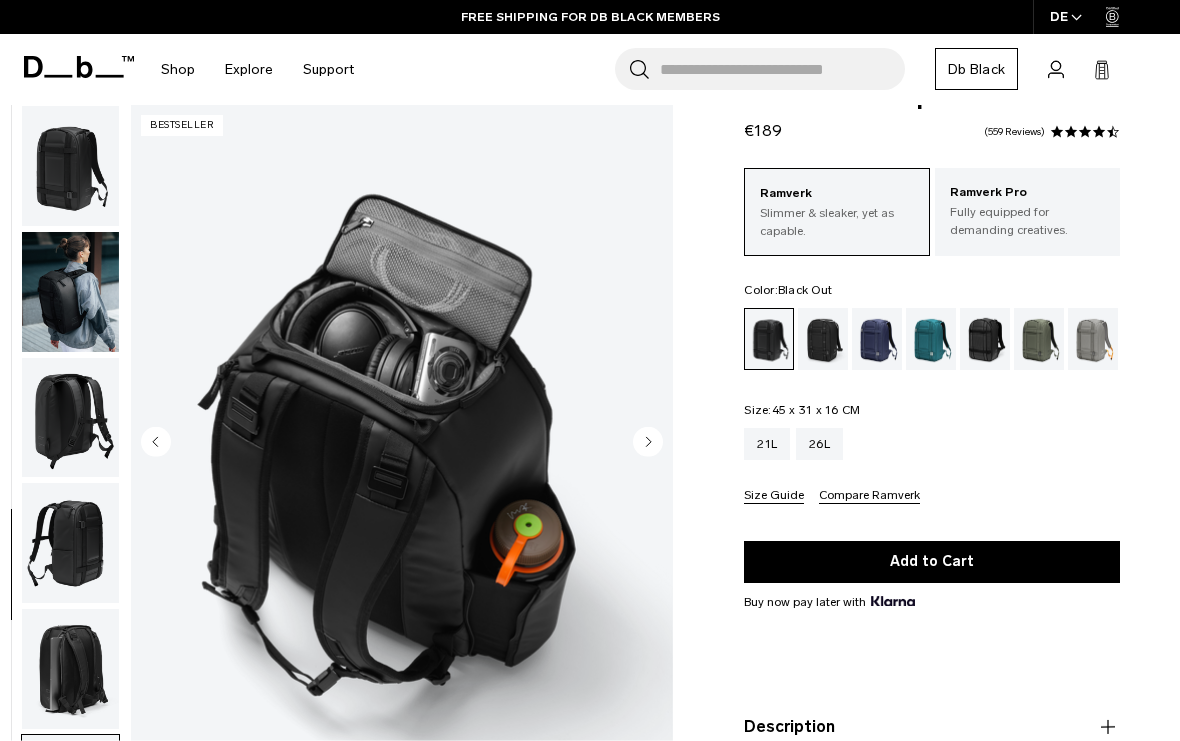click at bounding box center [70, 166] 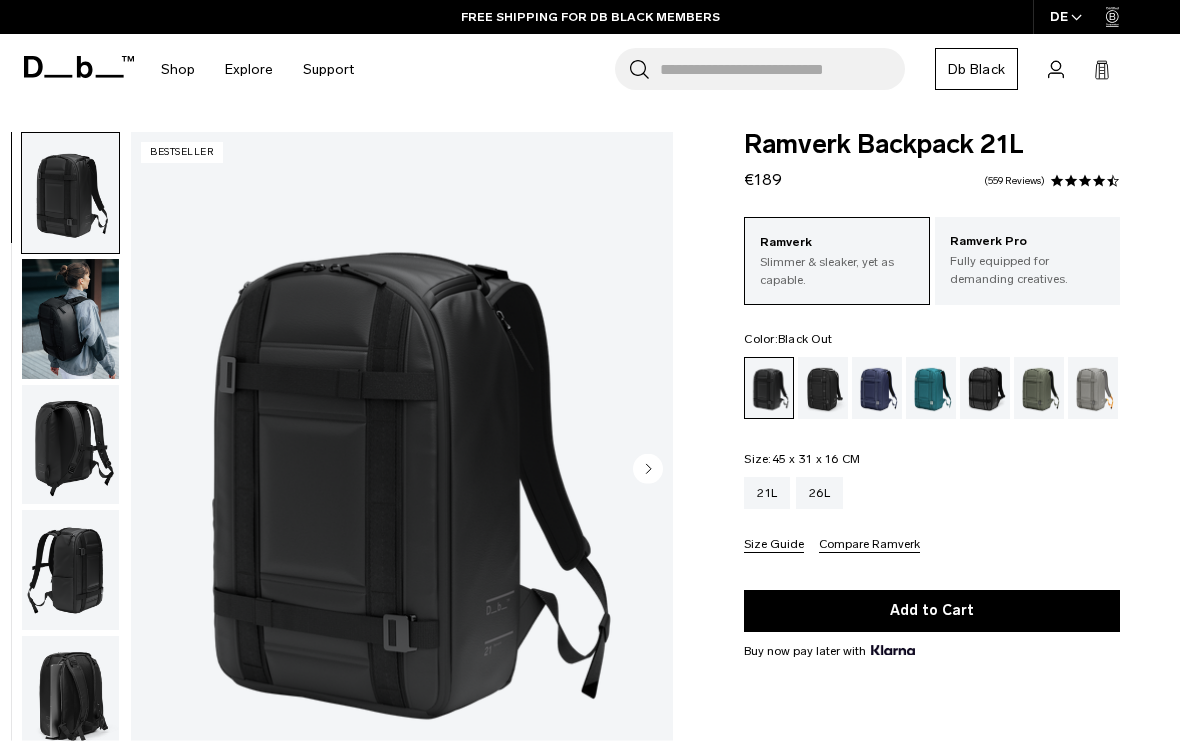 scroll, scrollTop: 5, scrollLeft: 0, axis: vertical 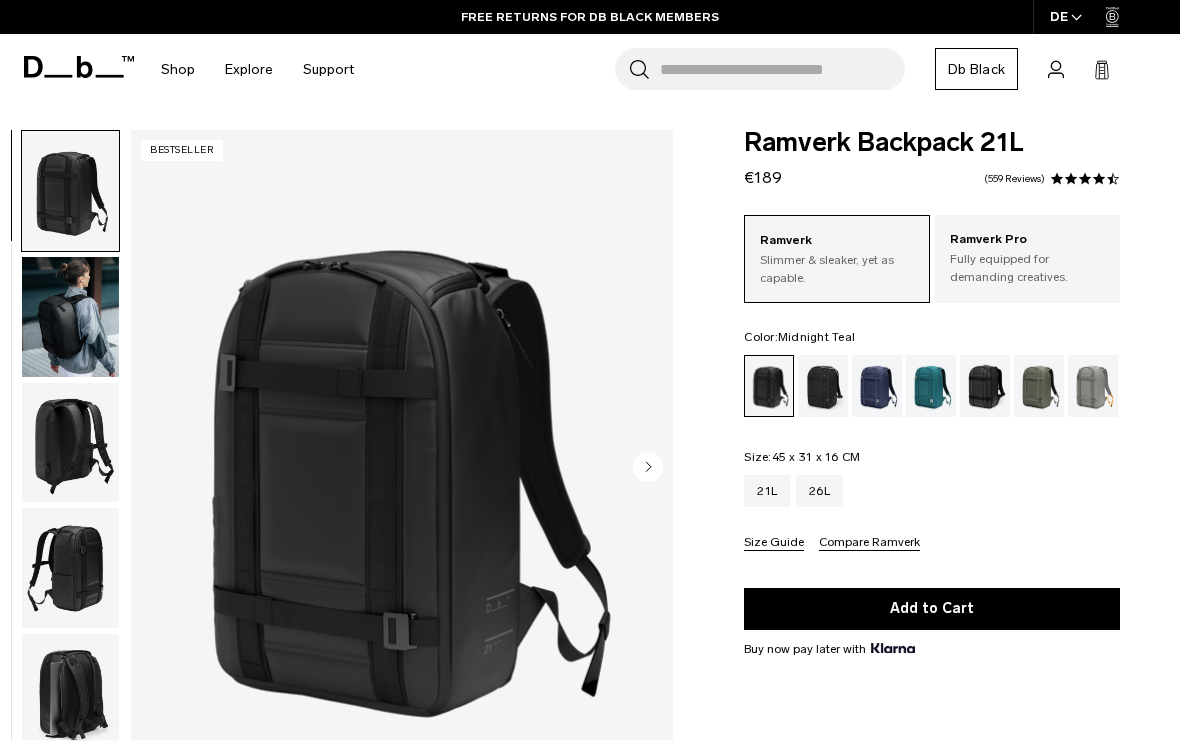click at bounding box center [931, 386] 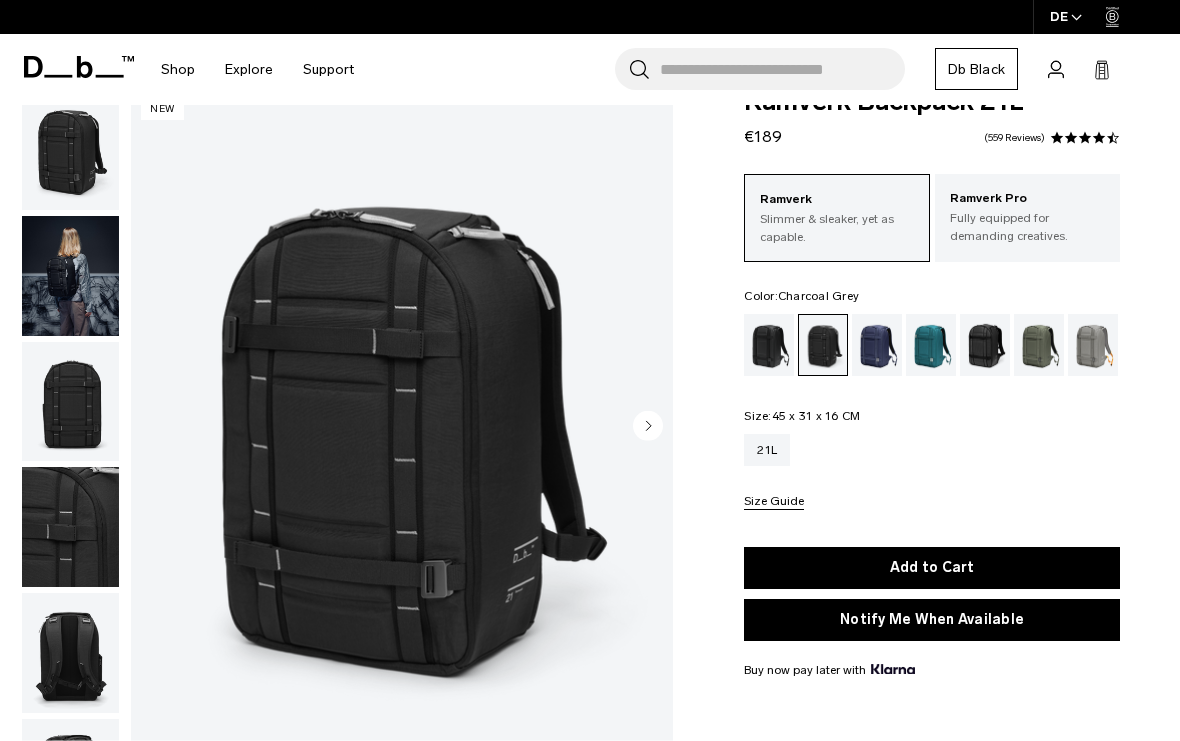scroll, scrollTop: 0, scrollLeft: 0, axis: both 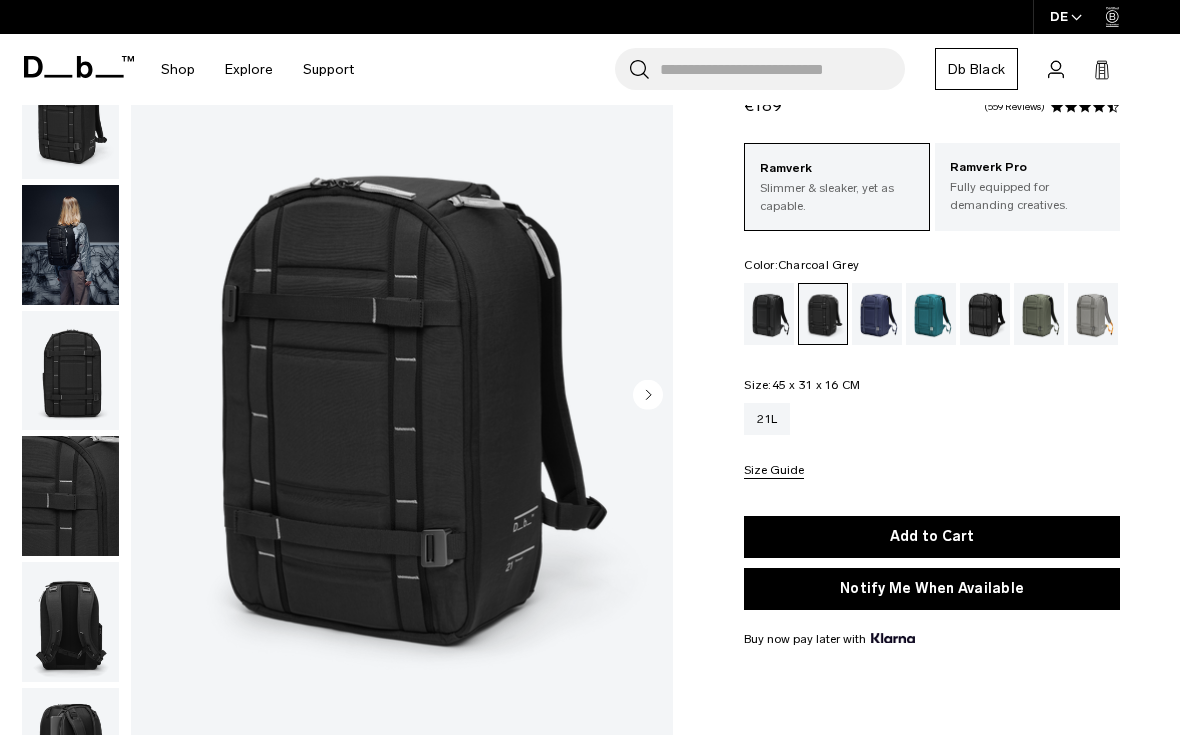 click on "Size Guide" at bounding box center (774, 471) 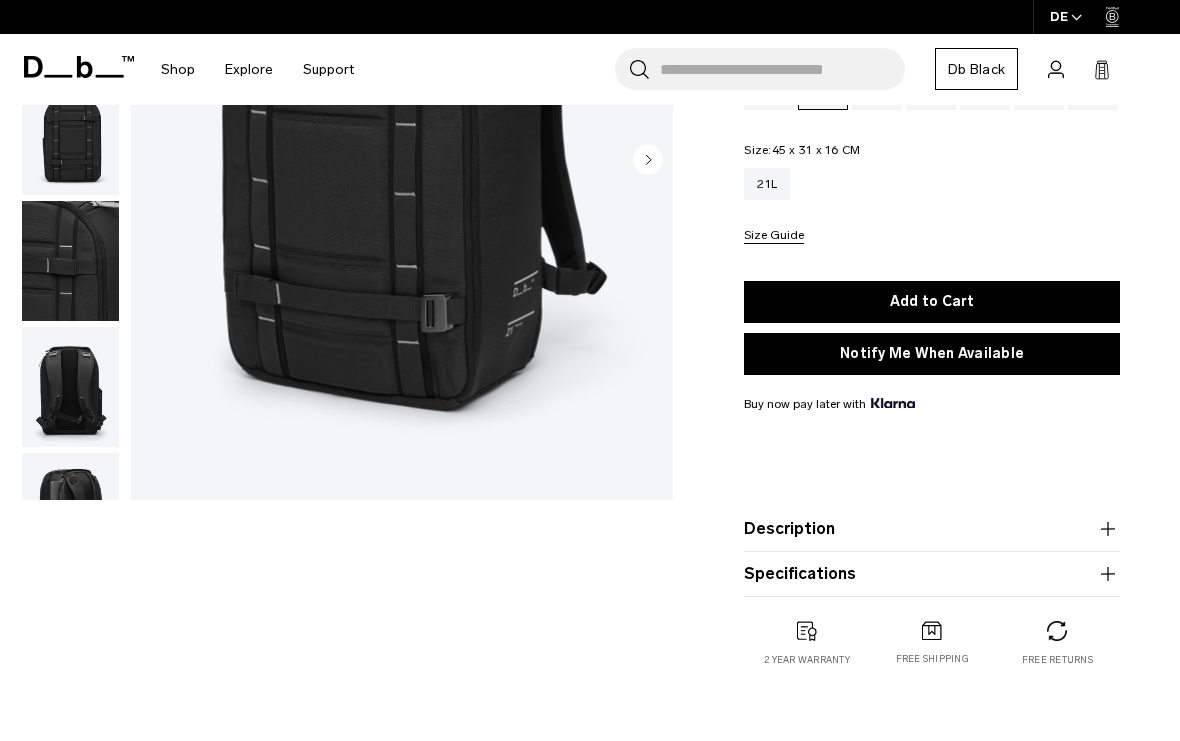 scroll, scrollTop: 315, scrollLeft: 0, axis: vertical 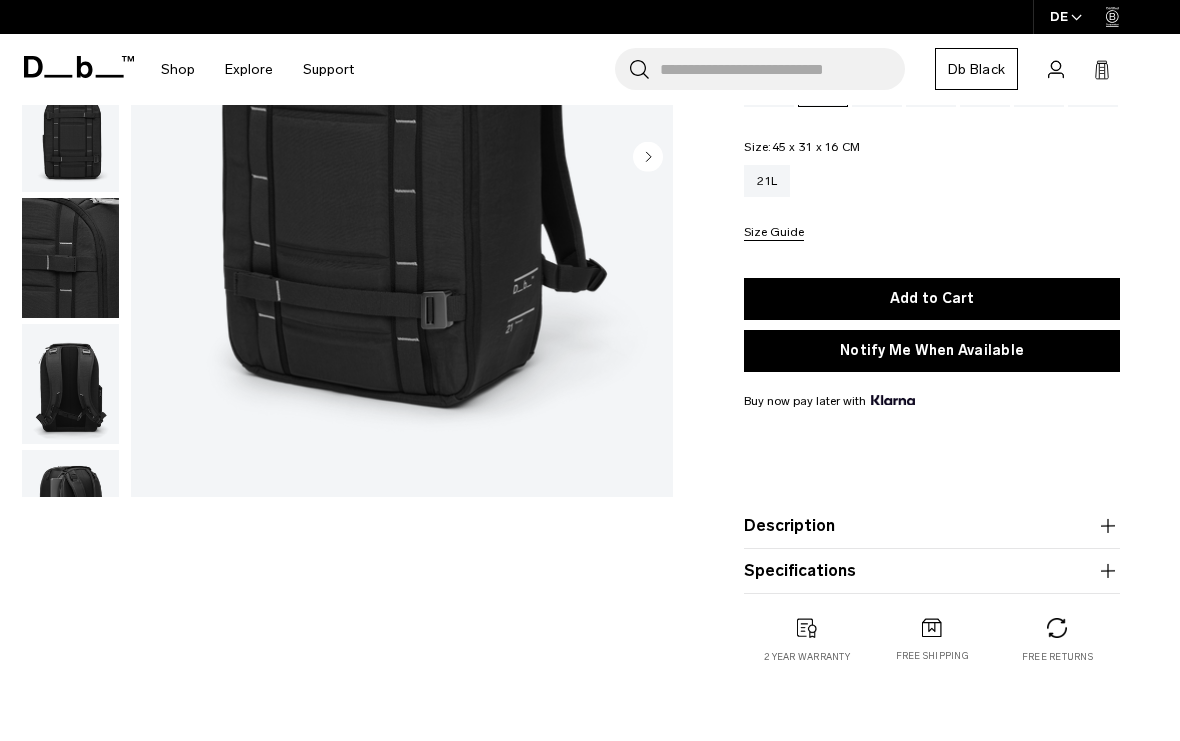 click on "Description" at bounding box center [932, 526] 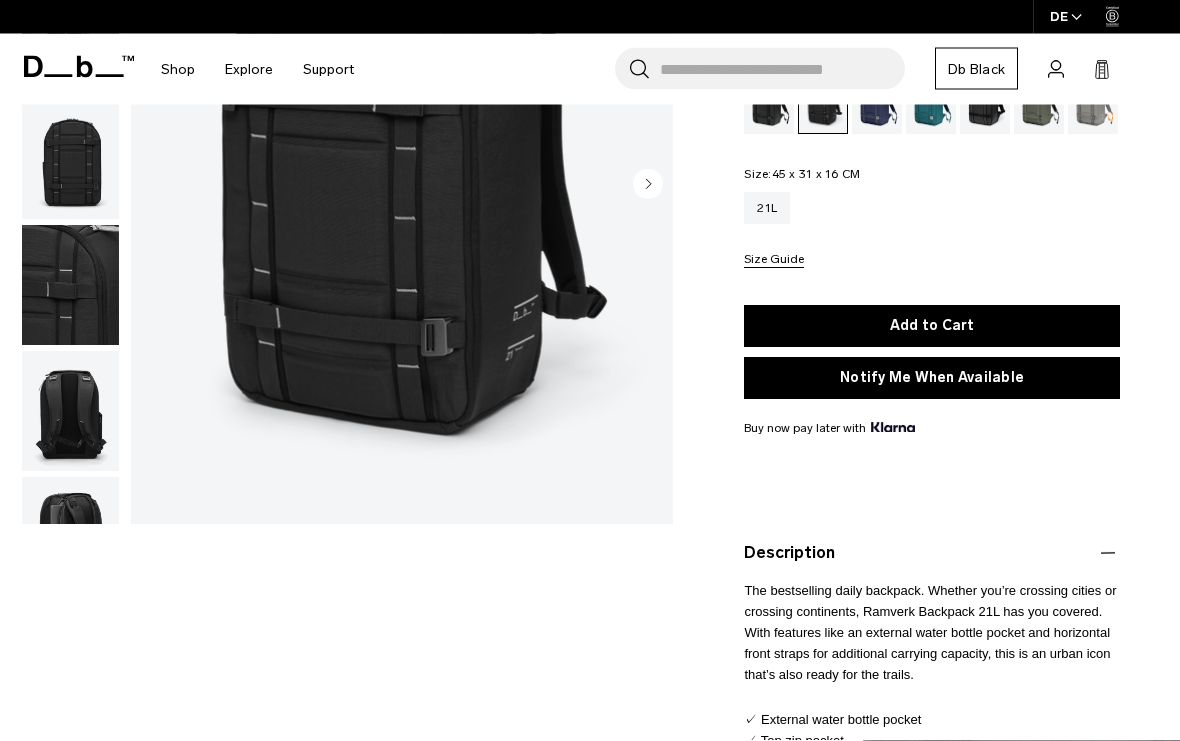 scroll, scrollTop: 286, scrollLeft: 0, axis: vertical 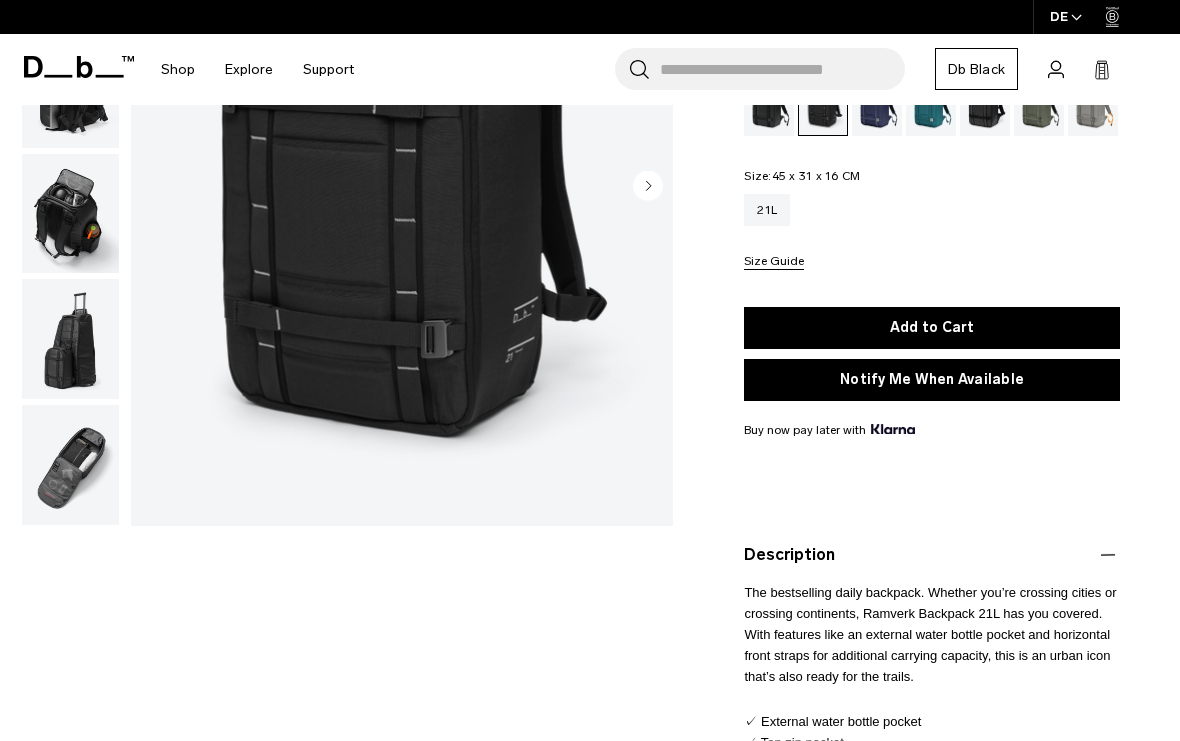 click at bounding box center (70, 339) 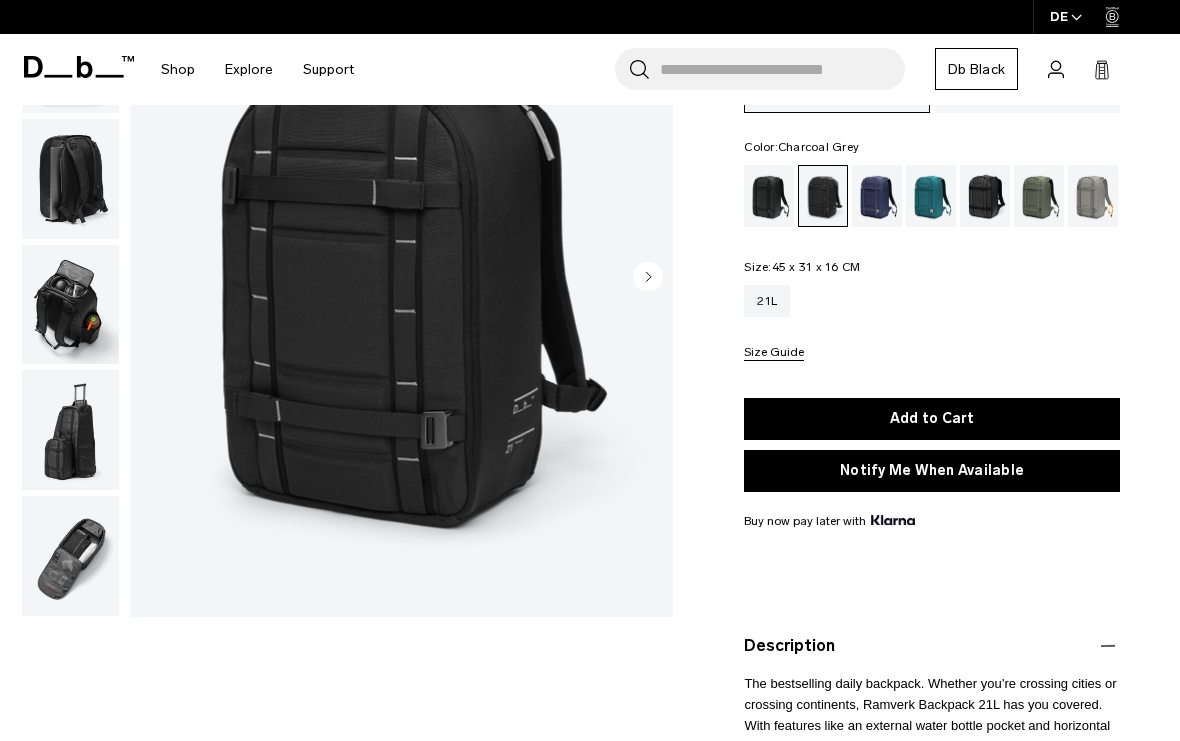 scroll, scrollTop: 194, scrollLeft: 0, axis: vertical 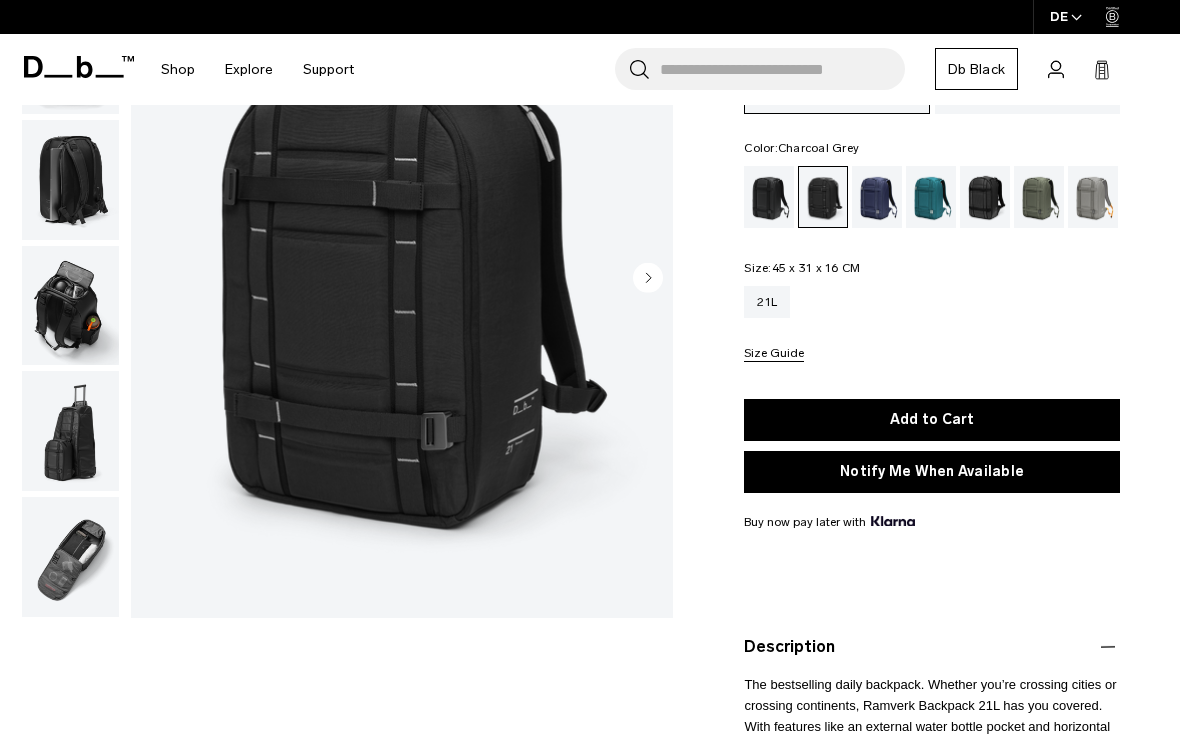 click at bounding box center [70, 431] 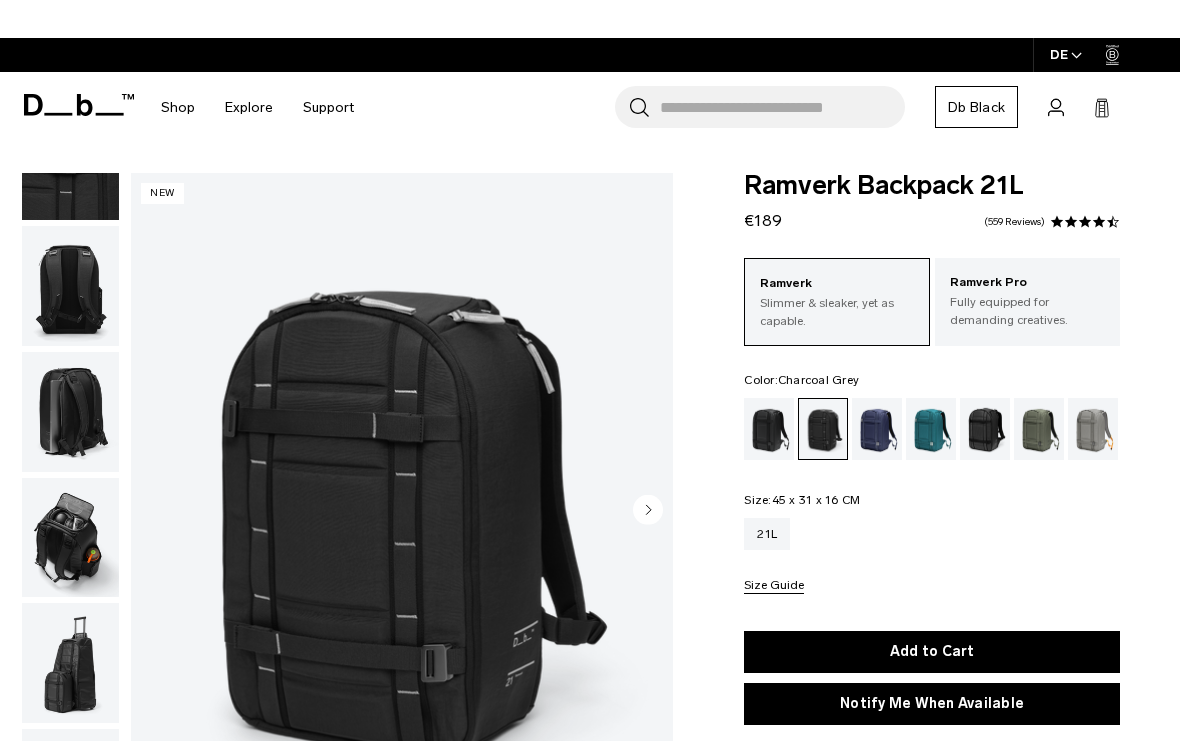 scroll, scrollTop: 15, scrollLeft: 0, axis: vertical 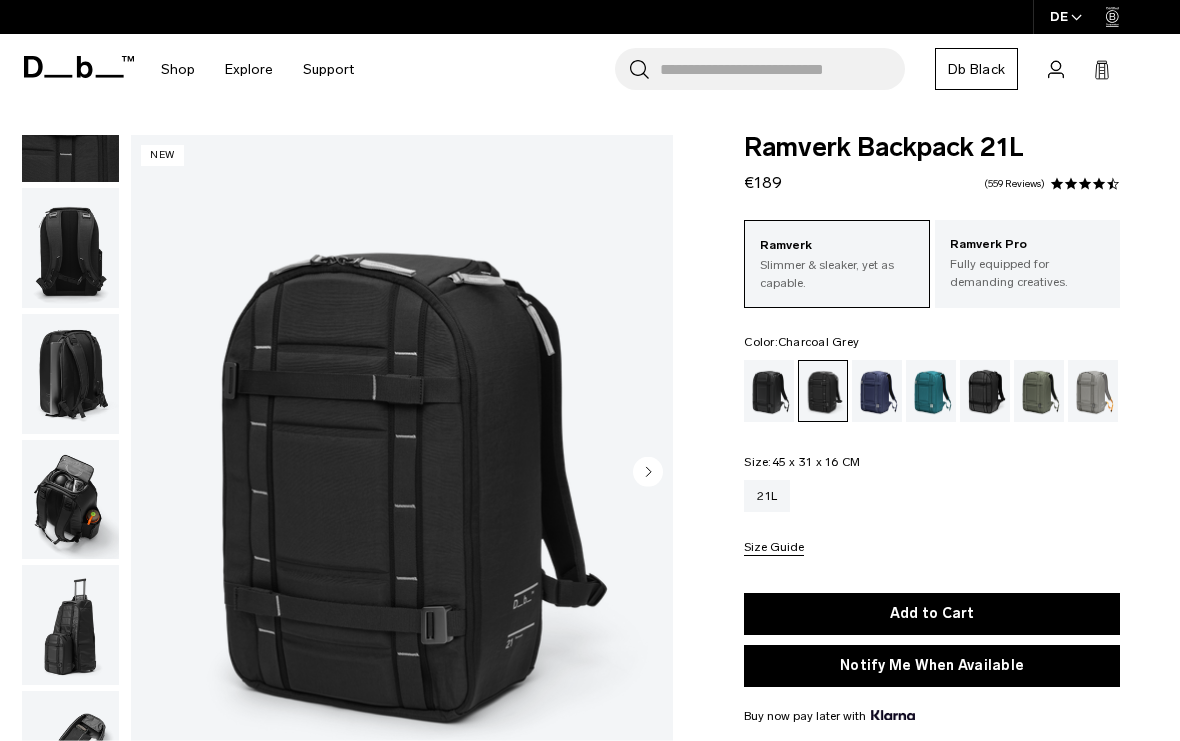 click at bounding box center [70, 625] 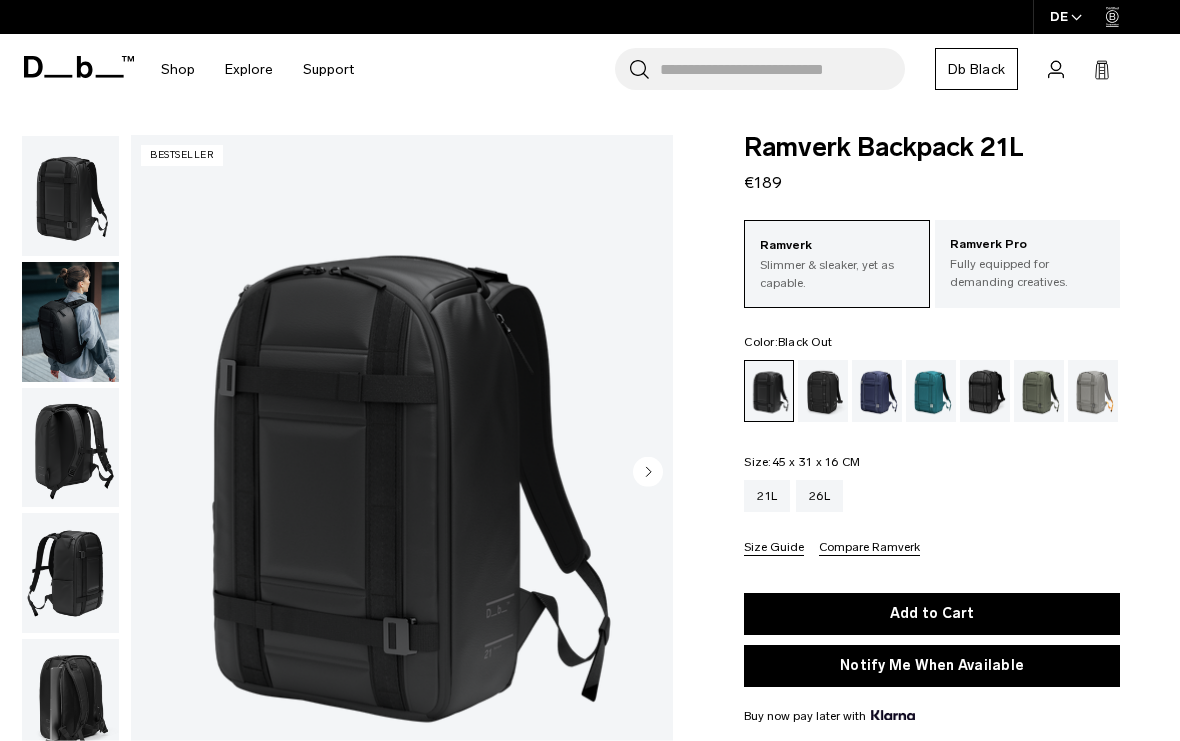 scroll, scrollTop: 0, scrollLeft: 0, axis: both 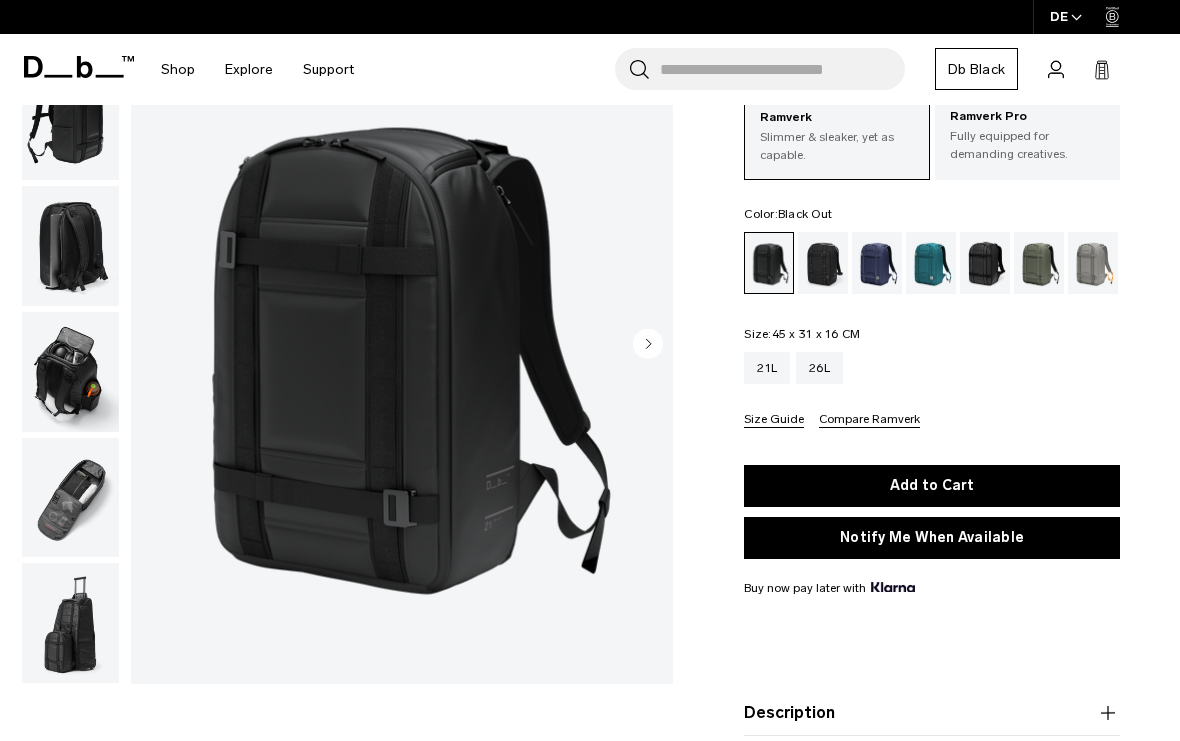 click at bounding box center (70, 623) 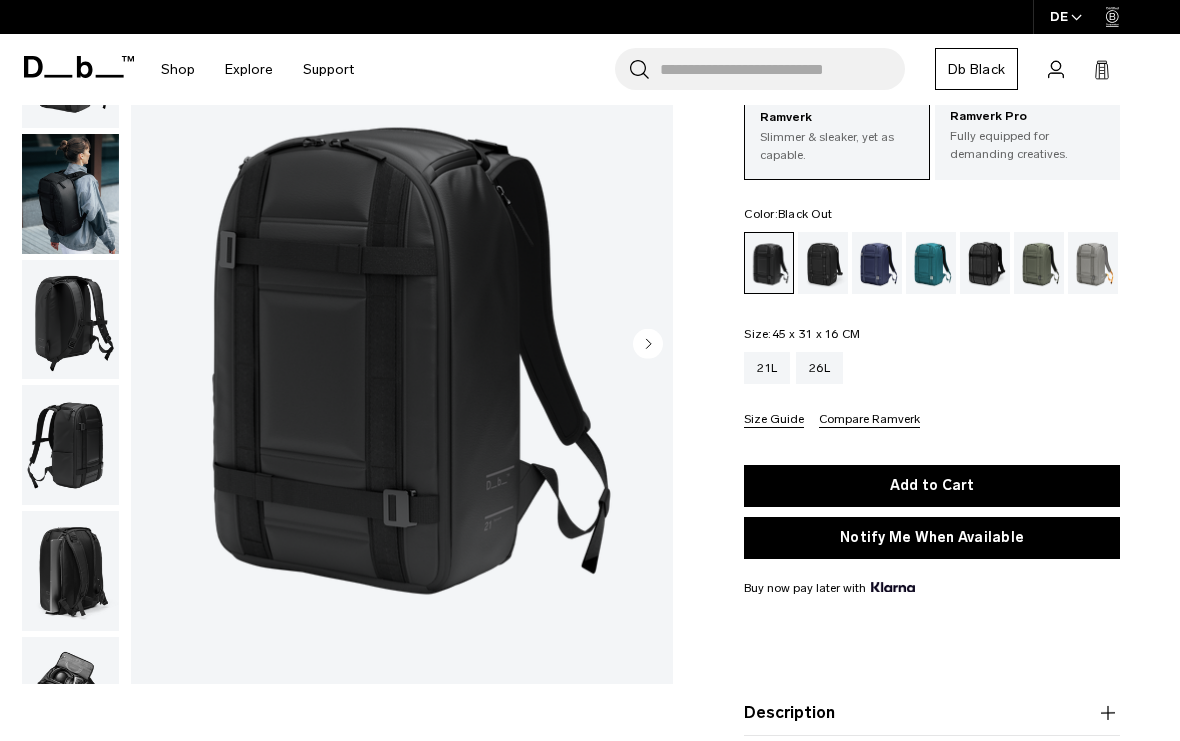 scroll, scrollTop: 0, scrollLeft: 0, axis: both 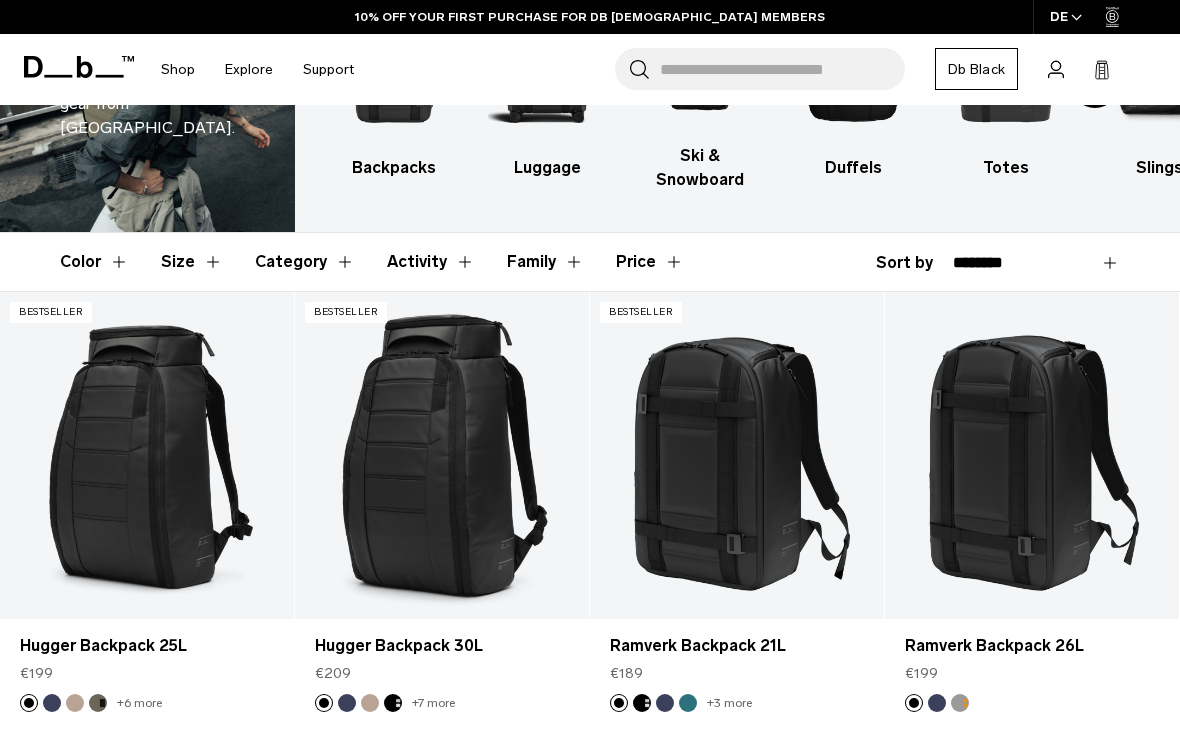click on "Ramverk Backpack 21L" at bounding box center (737, 646) 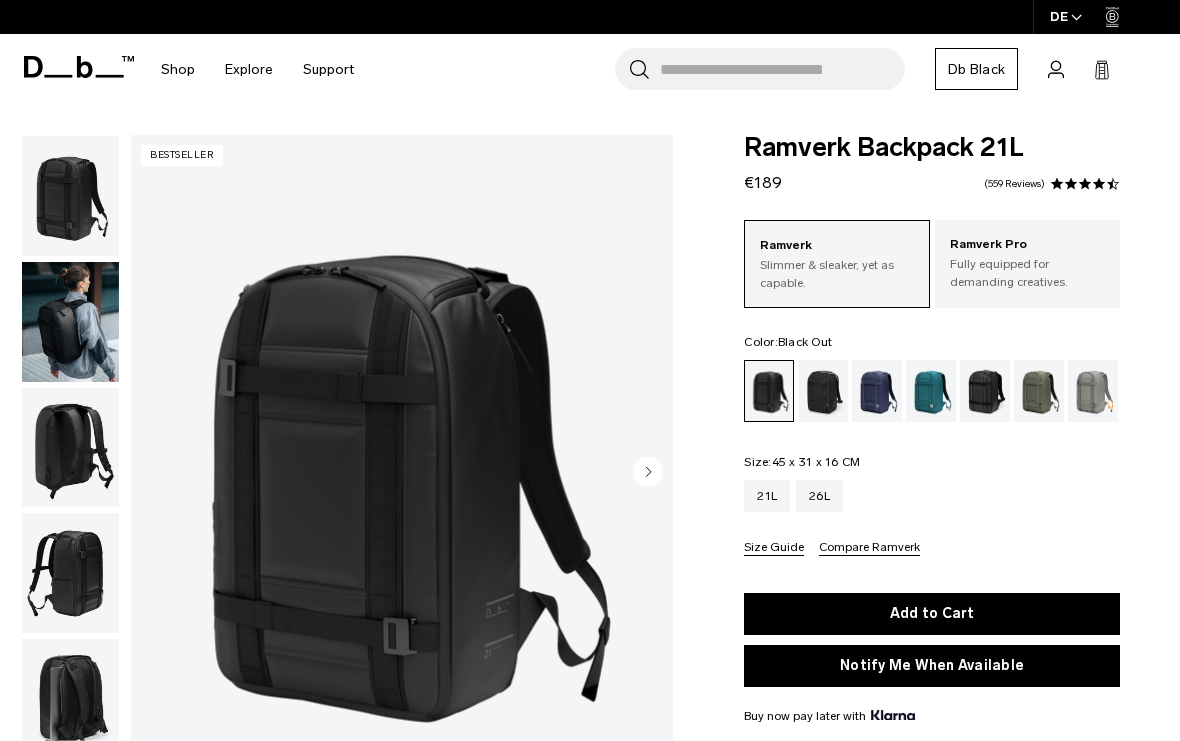 scroll, scrollTop: 0, scrollLeft: 0, axis: both 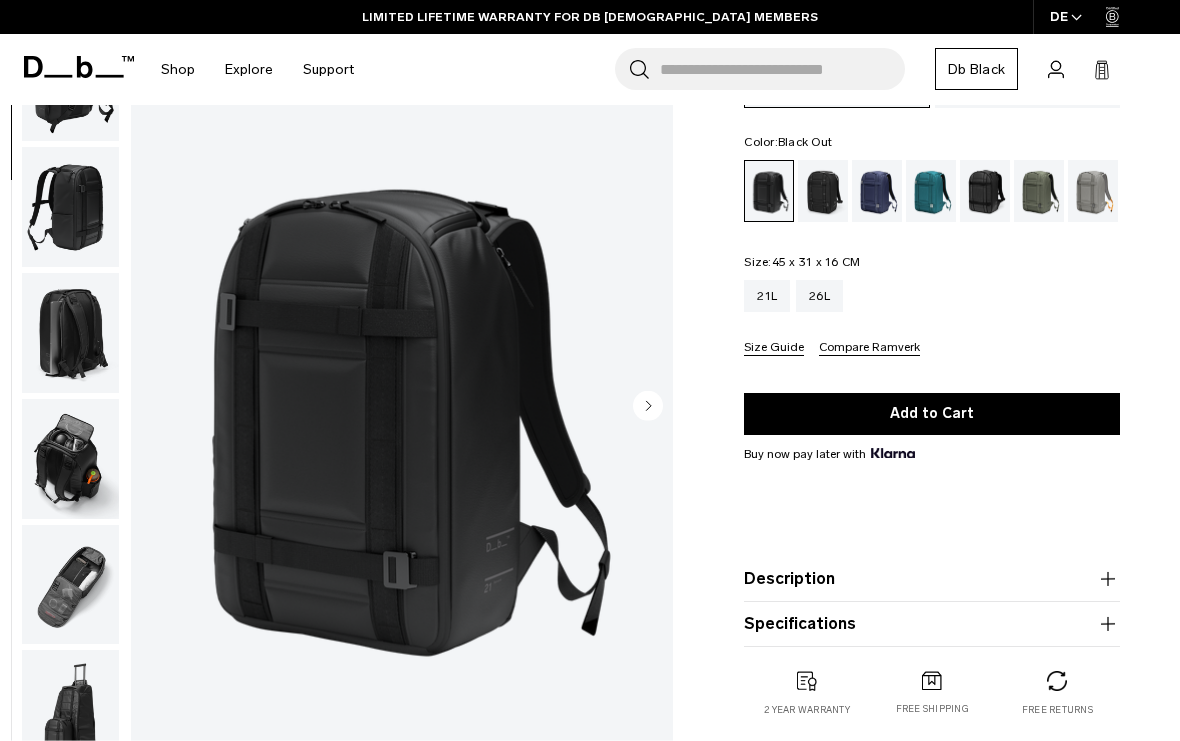 click at bounding box center [70, 333] 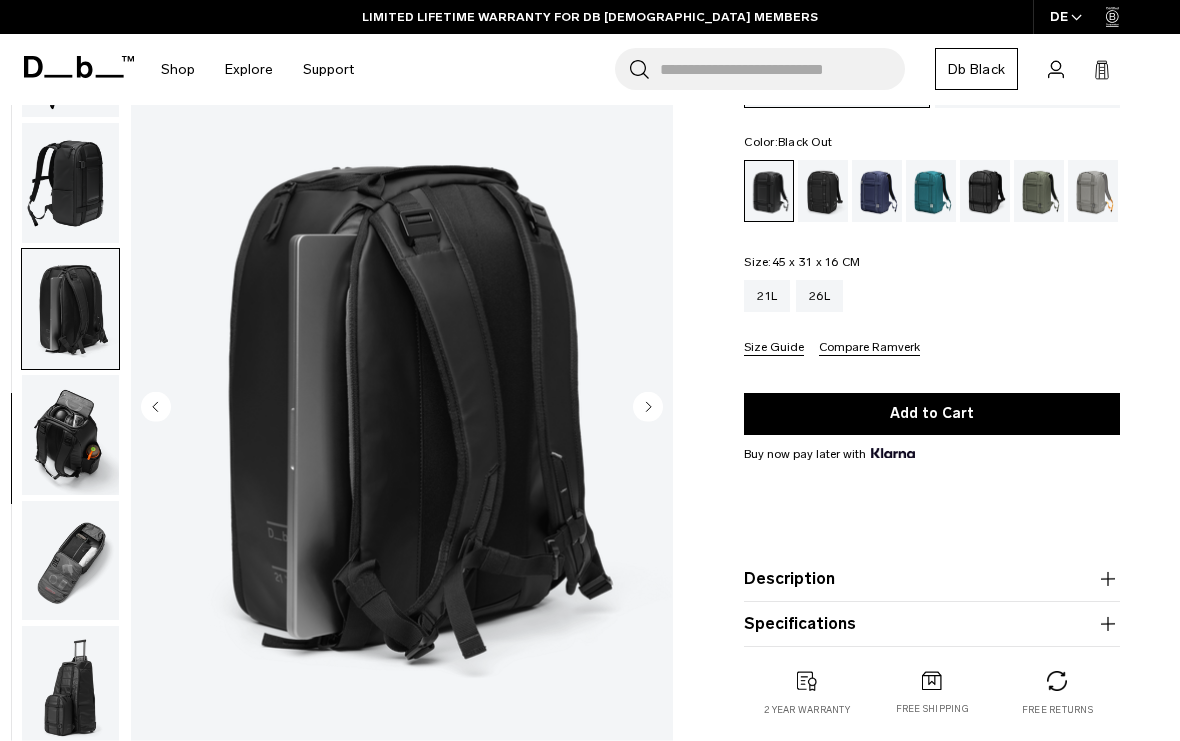 scroll, scrollTop: 336, scrollLeft: 0, axis: vertical 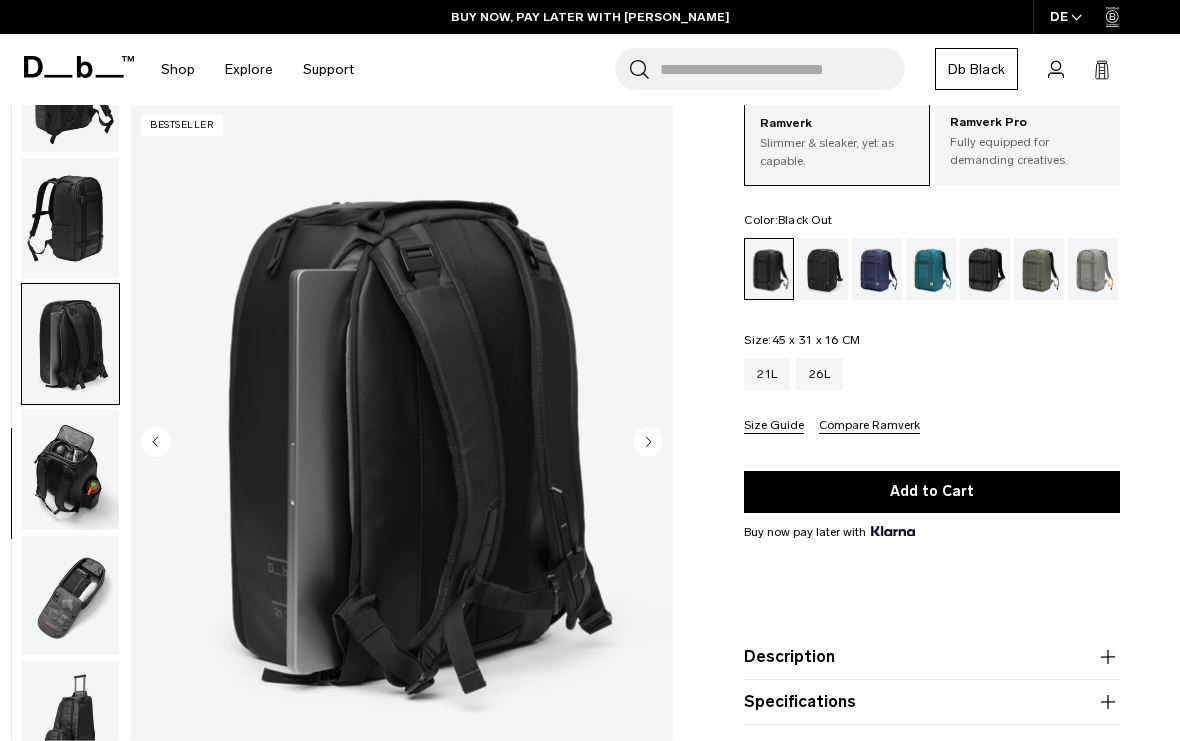 click at bounding box center (70, 721) 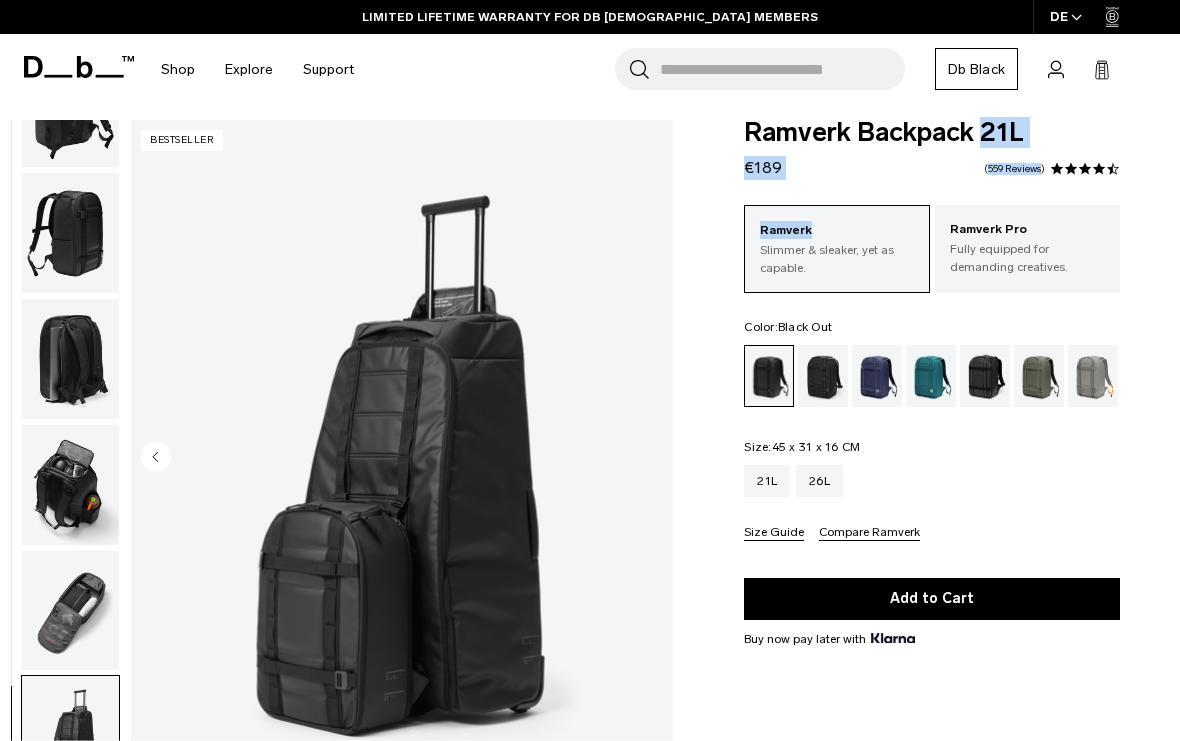 scroll, scrollTop: 0, scrollLeft: 0, axis: both 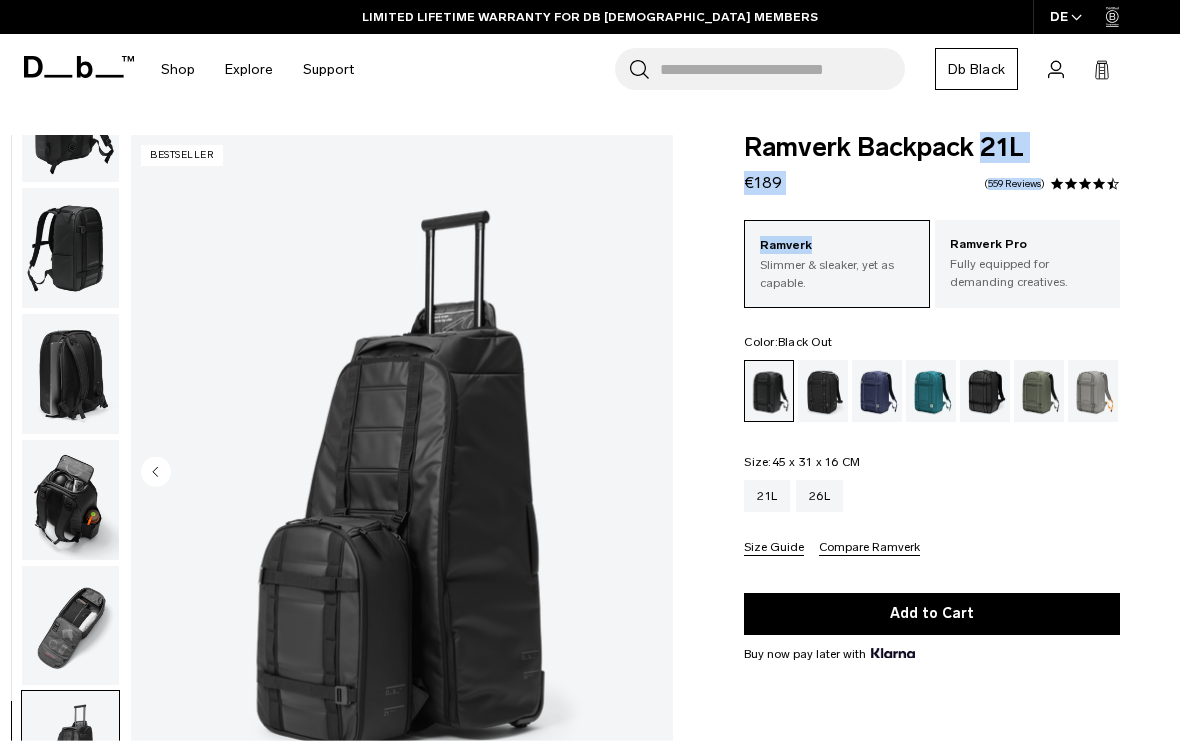click on "Ramverk Backpack 21L
€189
4.7 star rating      559 Reviews" at bounding box center (932, 165) 